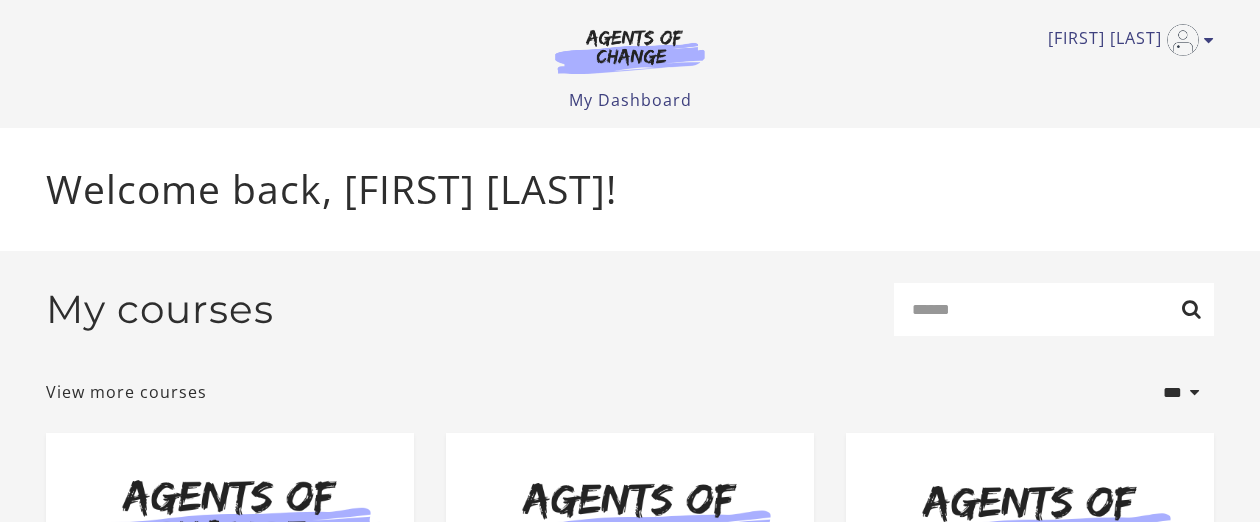 scroll, scrollTop: 0, scrollLeft: 0, axis: both 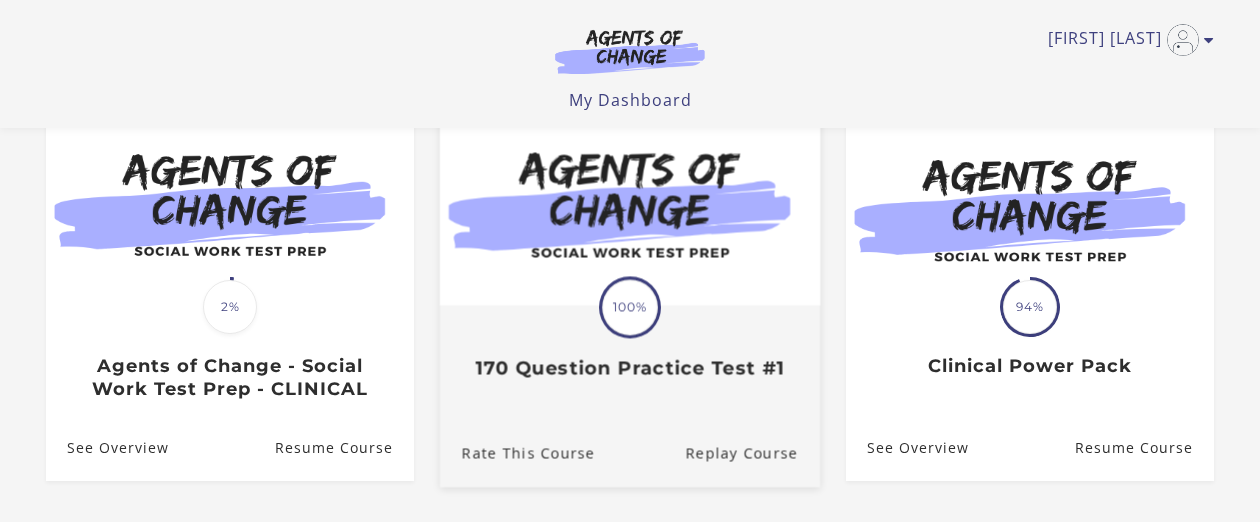 click on "100%" at bounding box center (630, 307) 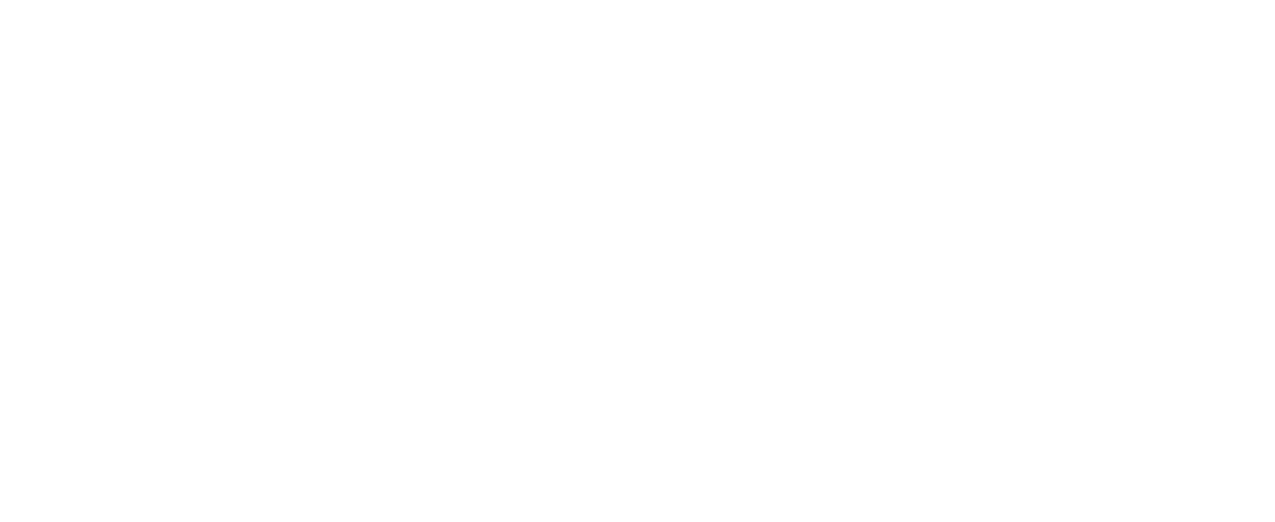 scroll, scrollTop: 0, scrollLeft: 0, axis: both 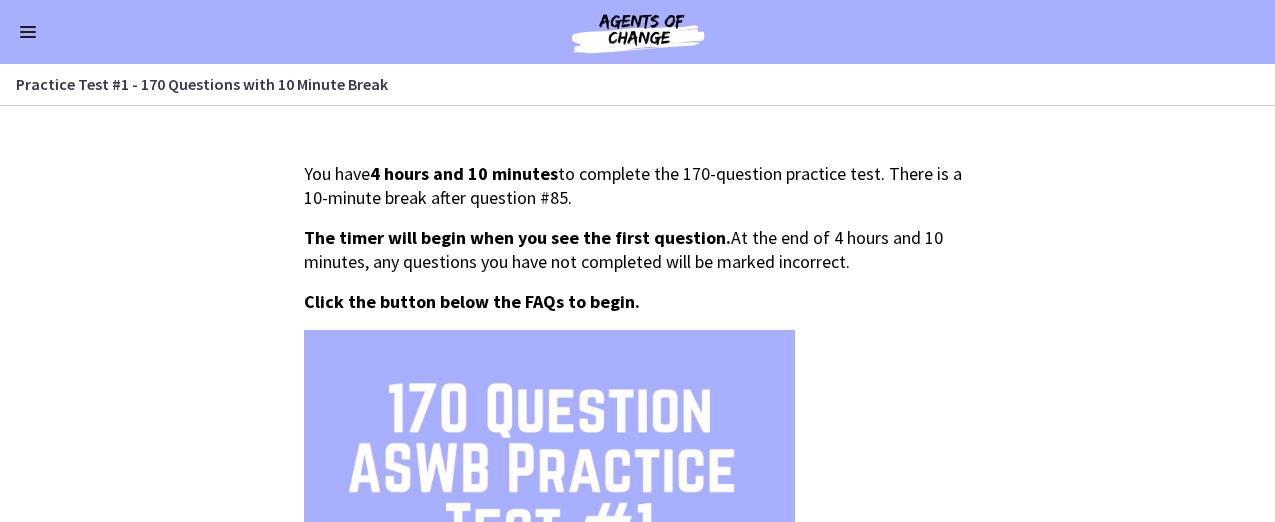 click at bounding box center (28, 32) 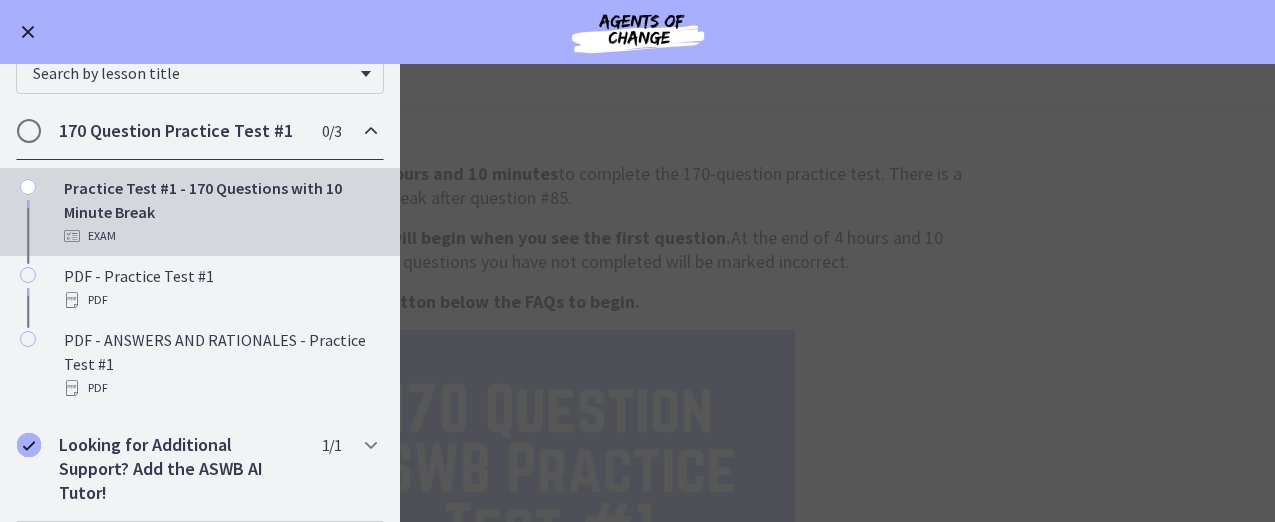 scroll, scrollTop: 0, scrollLeft: 0, axis: both 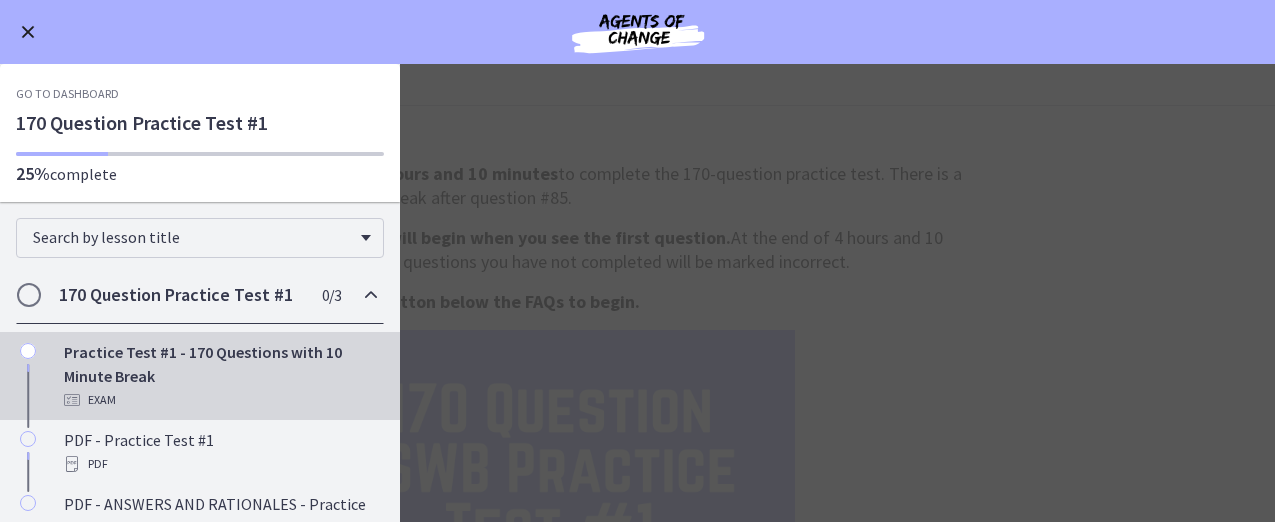click at bounding box center (28, 32) 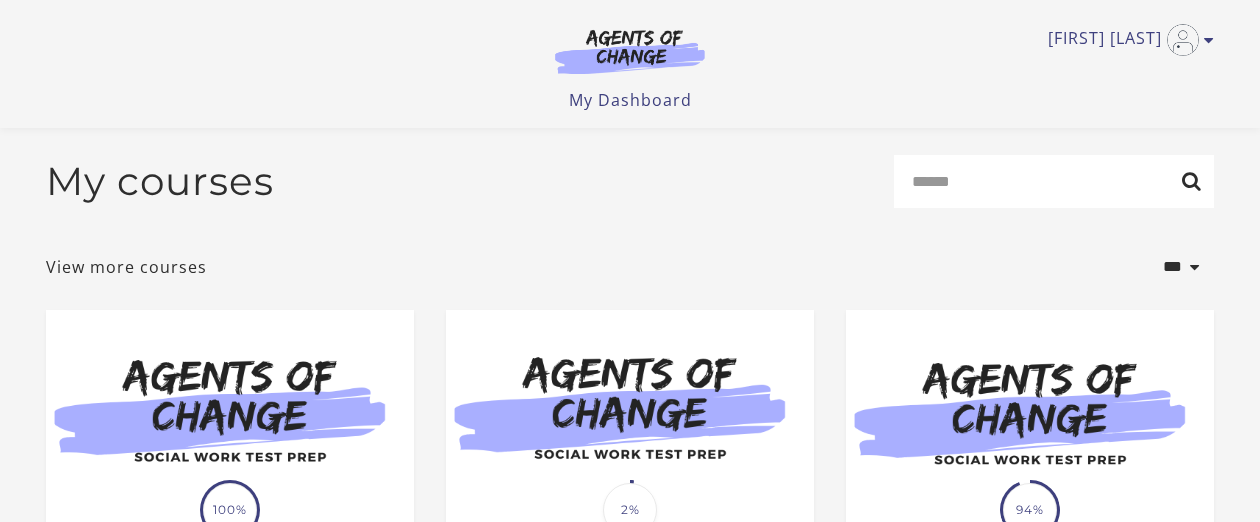 scroll, scrollTop: 199, scrollLeft: 0, axis: vertical 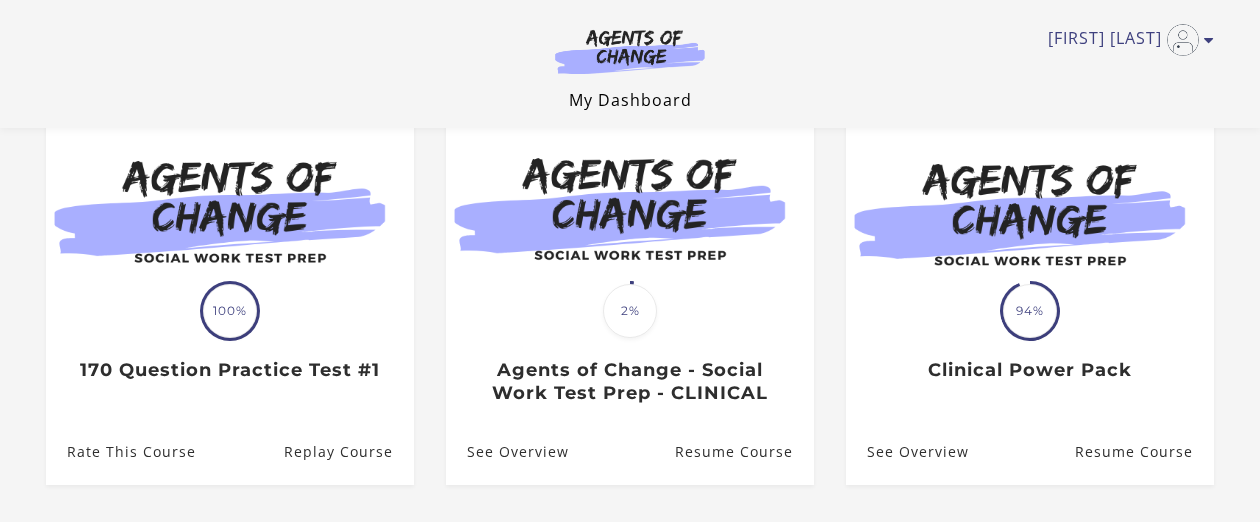 click on "My Dashboard" at bounding box center (630, 100) 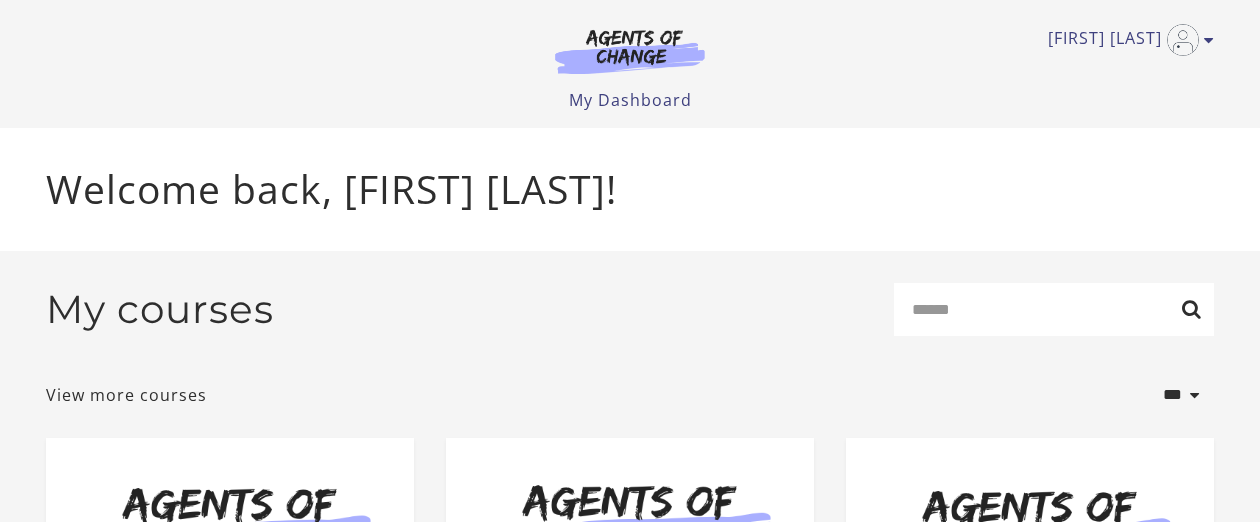 scroll, scrollTop: 0, scrollLeft: 0, axis: both 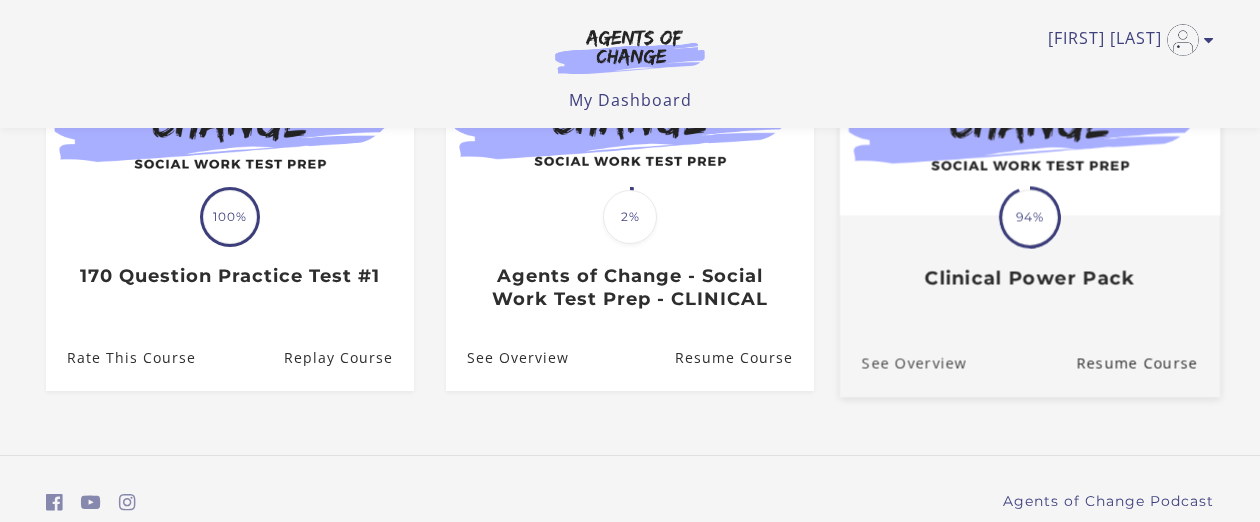 click on "See Overview" at bounding box center (903, 363) 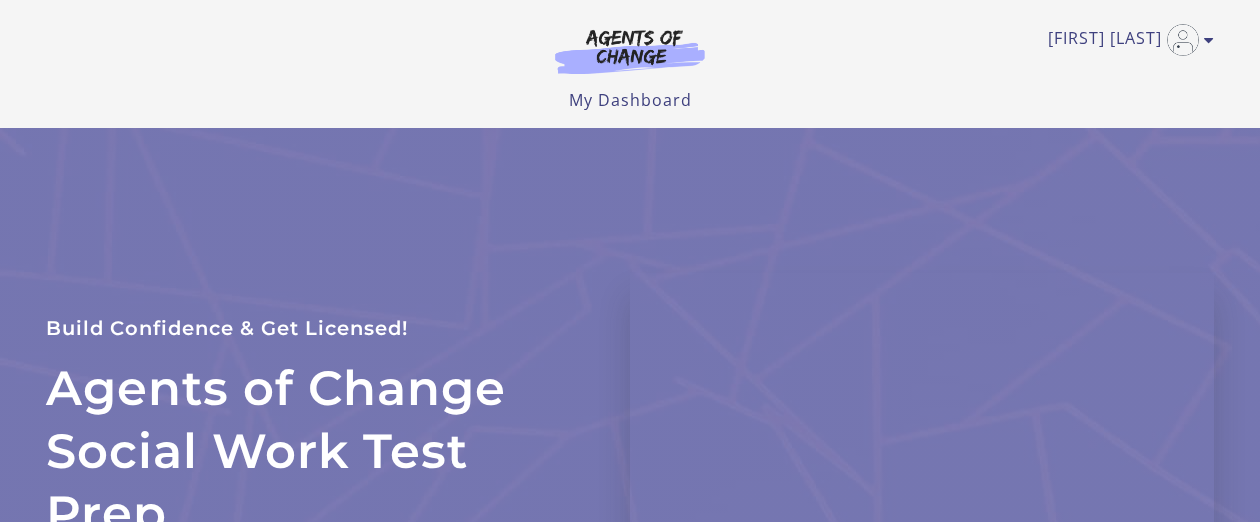 scroll, scrollTop: 0, scrollLeft: 0, axis: both 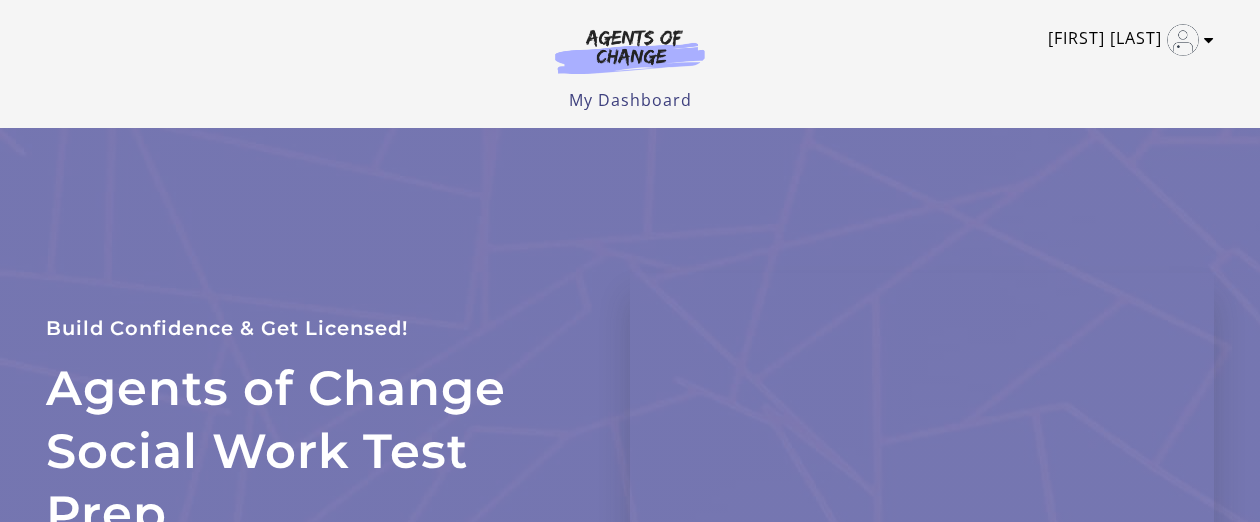 click on "[FIRST] [LAST]" at bounding box center (1126, 40) 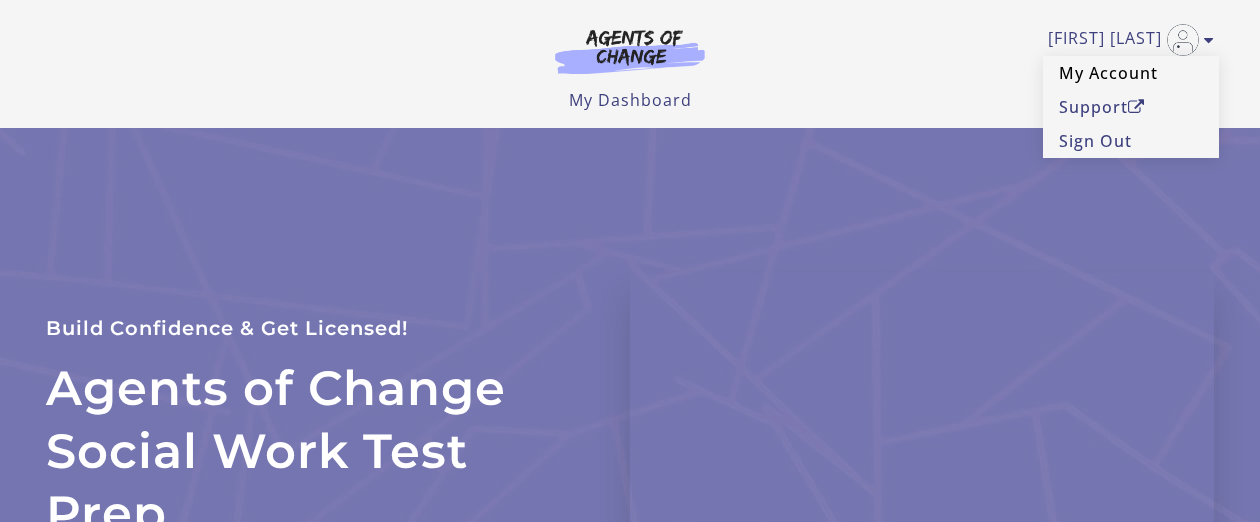 click on "My Account" at bounding box center [1131, 73] 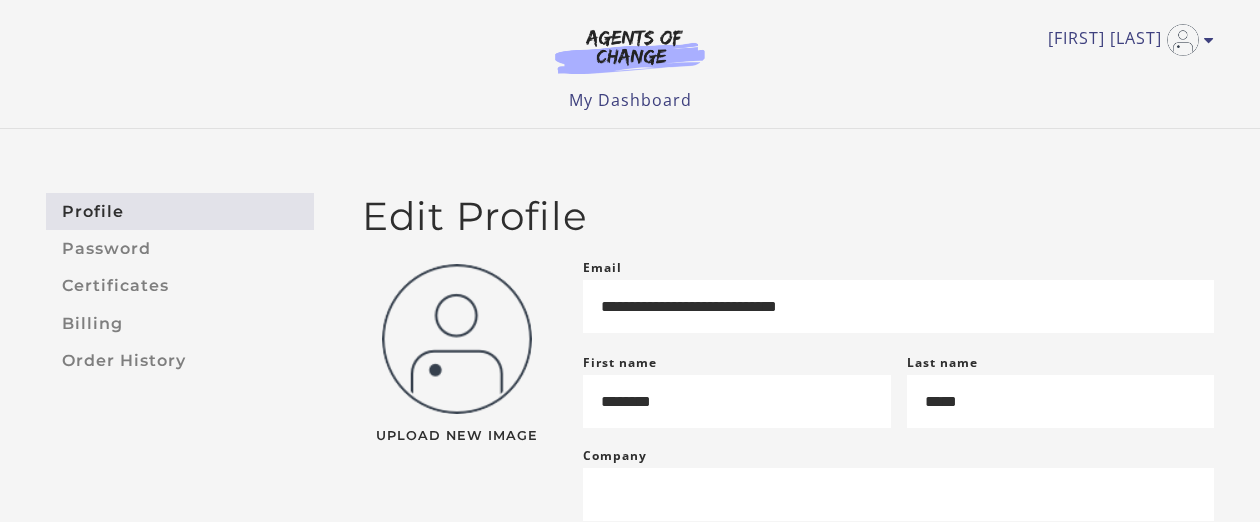 scroll, scrollTop: 0, scrollLeft: 0, axis: both 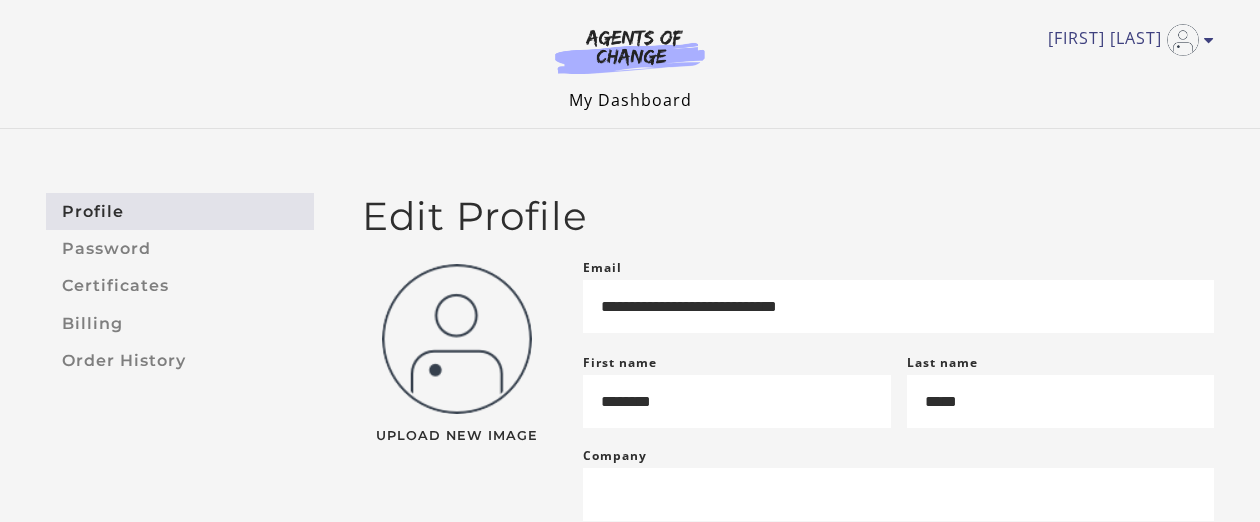click on "My Dashboard" at bounding box center [630, 100] 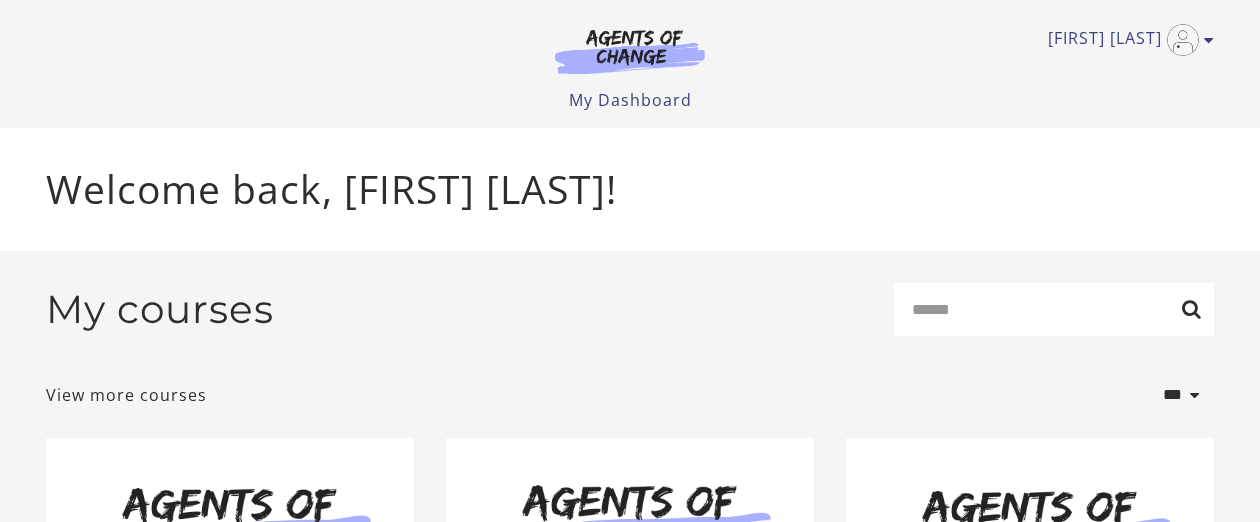 scroll, scrollTop: 0, scrollLeft: 0, axis: both 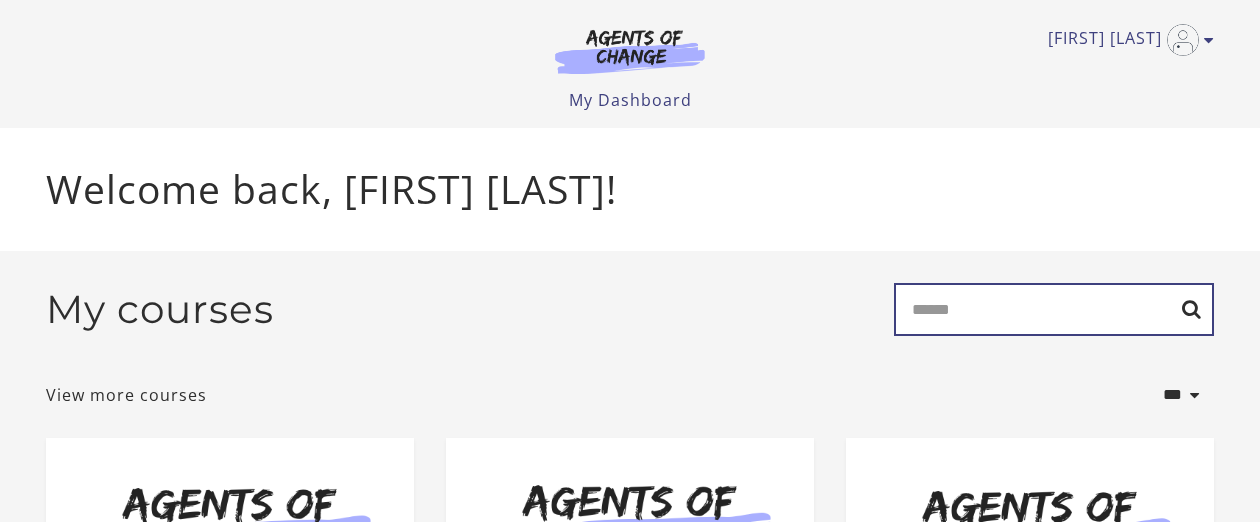 click on "Search" at bounding box center [1054, 309] 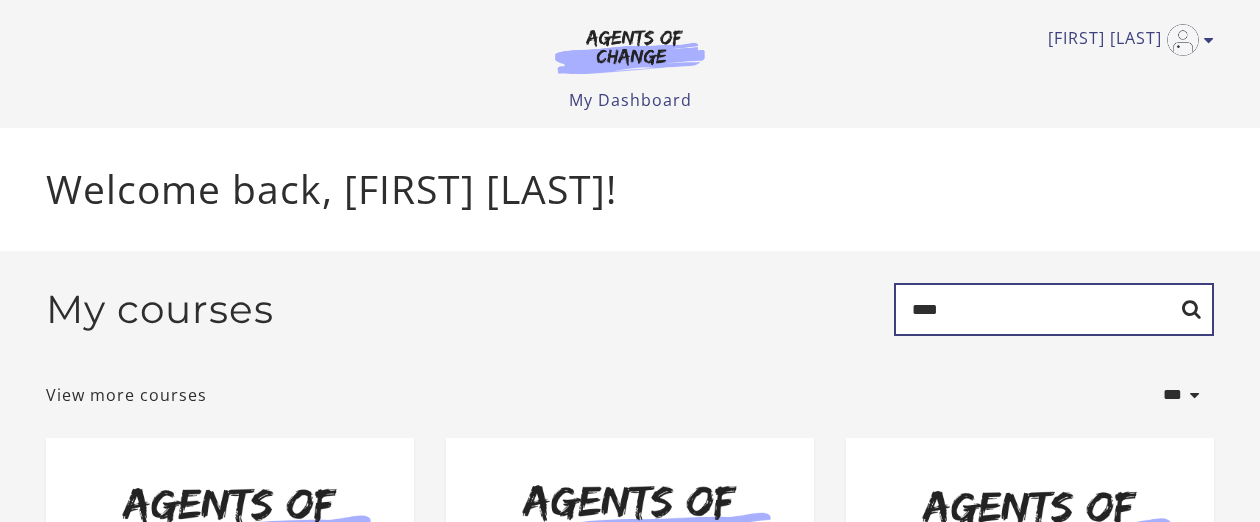 type on "****" 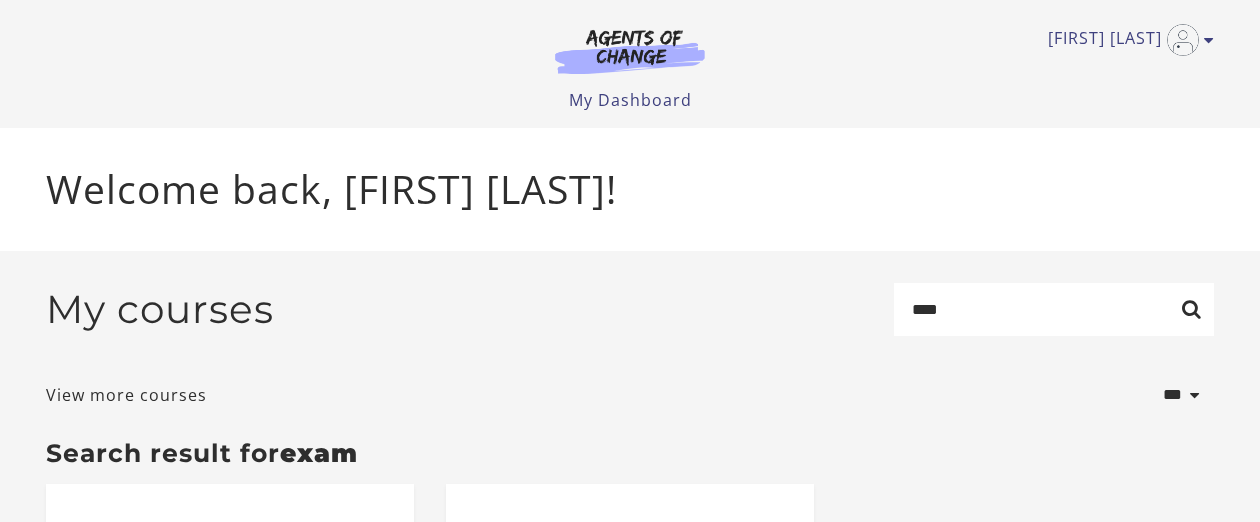 scroll, scrollTop: 0, scrollLeft: 0, axis: both 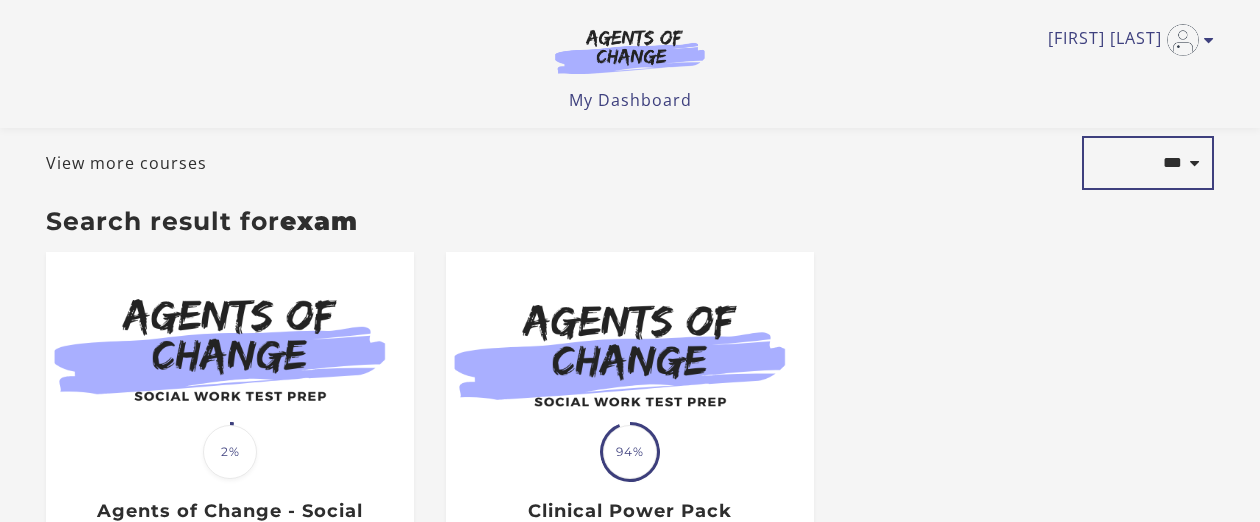 click on "**********" at bounding box center [1148, 163] 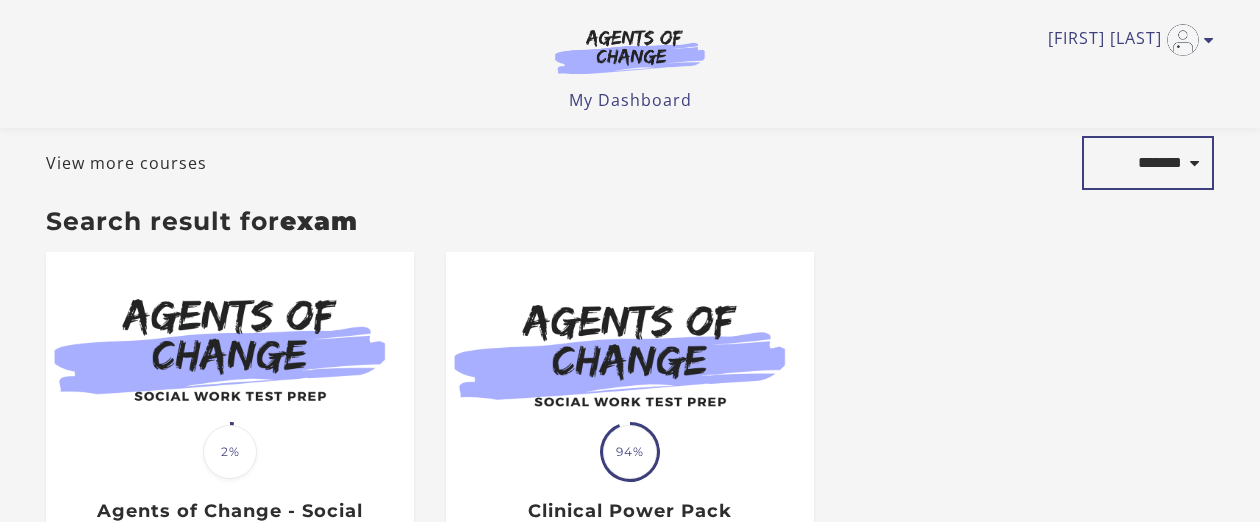 click on "**********" at bounding box center [1148, 163] 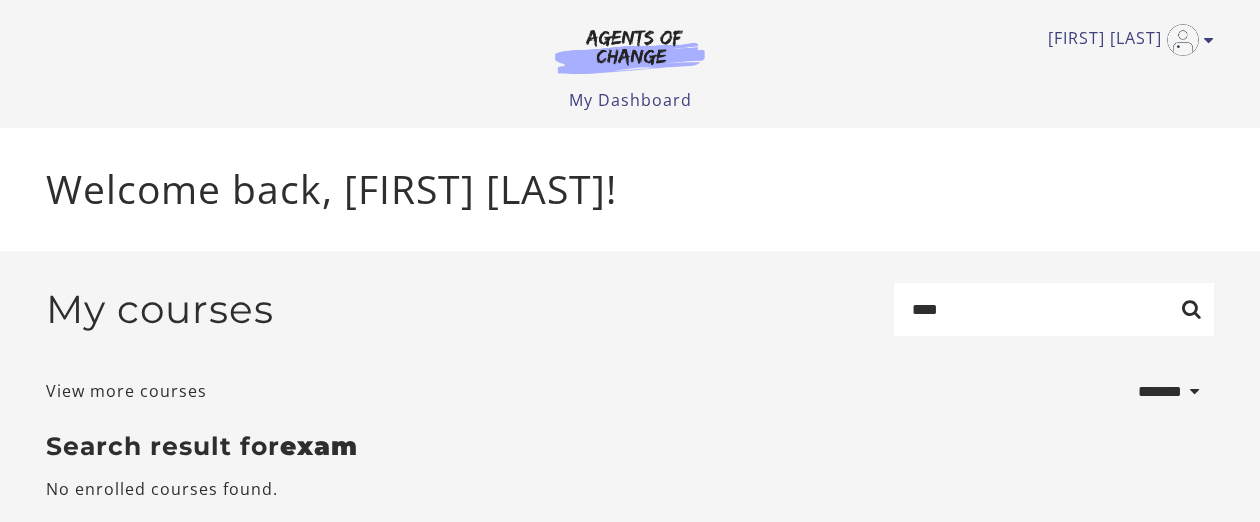 select on "*******" 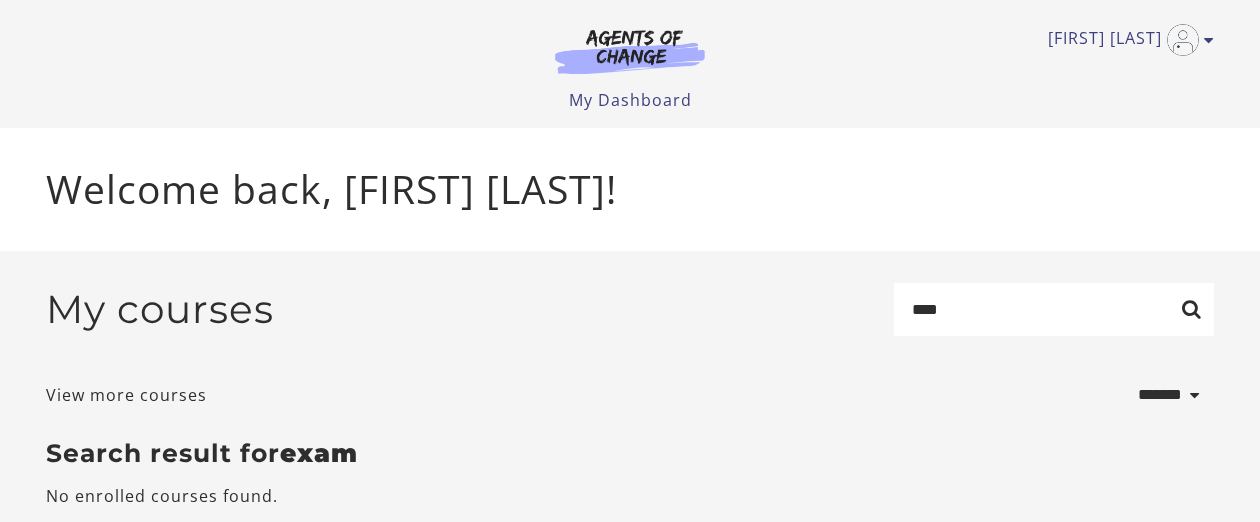 scroll, scrollTop: 0, scrollLeft: 0, axis: both 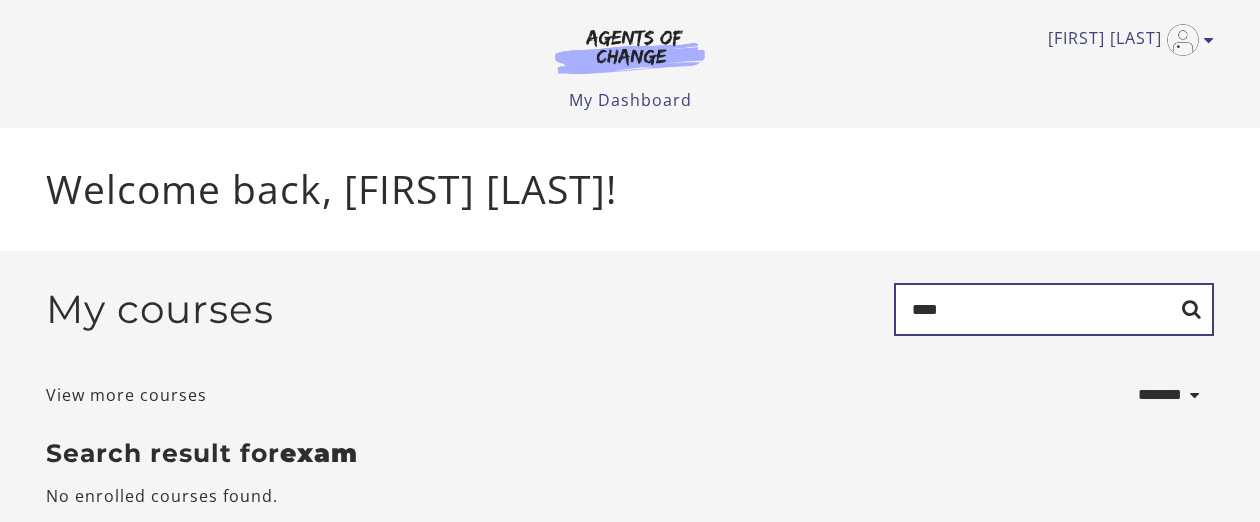 drag, startPoint x: 1043, startPoint y: 304, endPoint x: 596, endPoint y: 315, distance: 447.1353 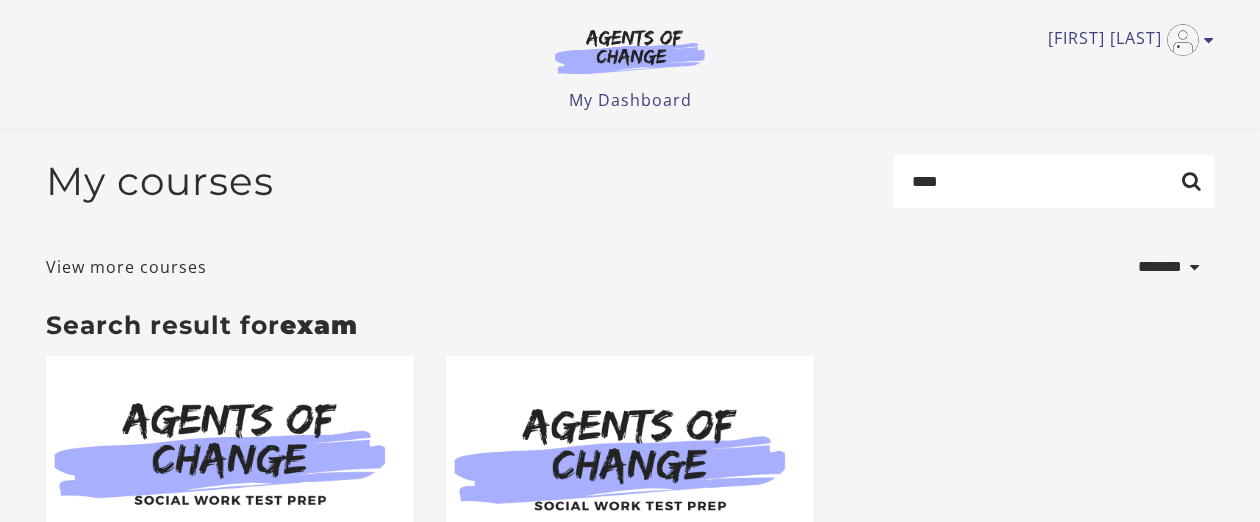 scroll, scrollTop: 104, scrollLeft: 0, axis: vertical 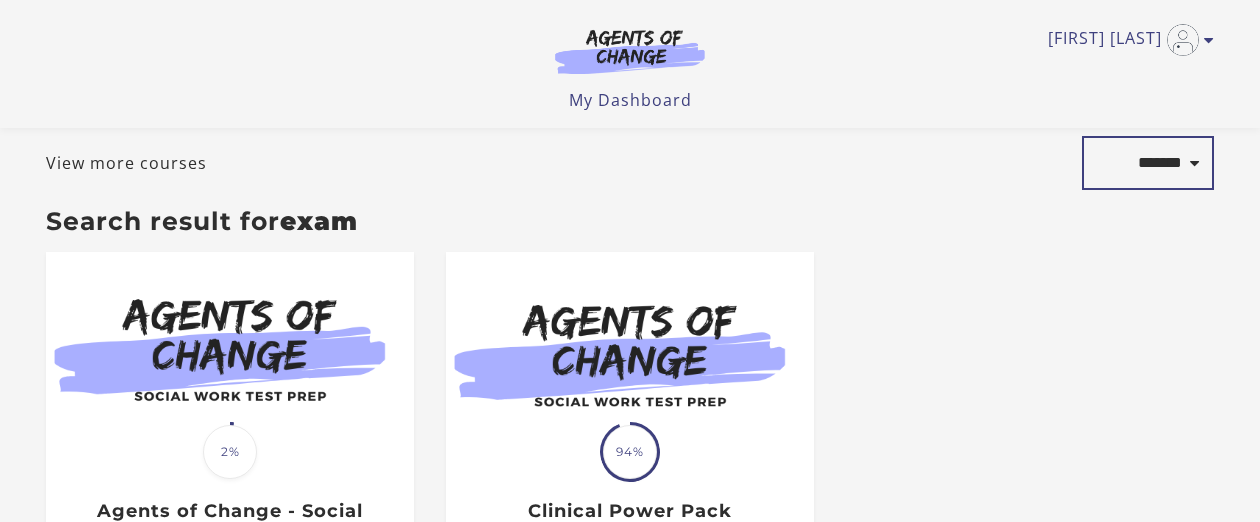click on "**********" at bounding box center (1148, 163) 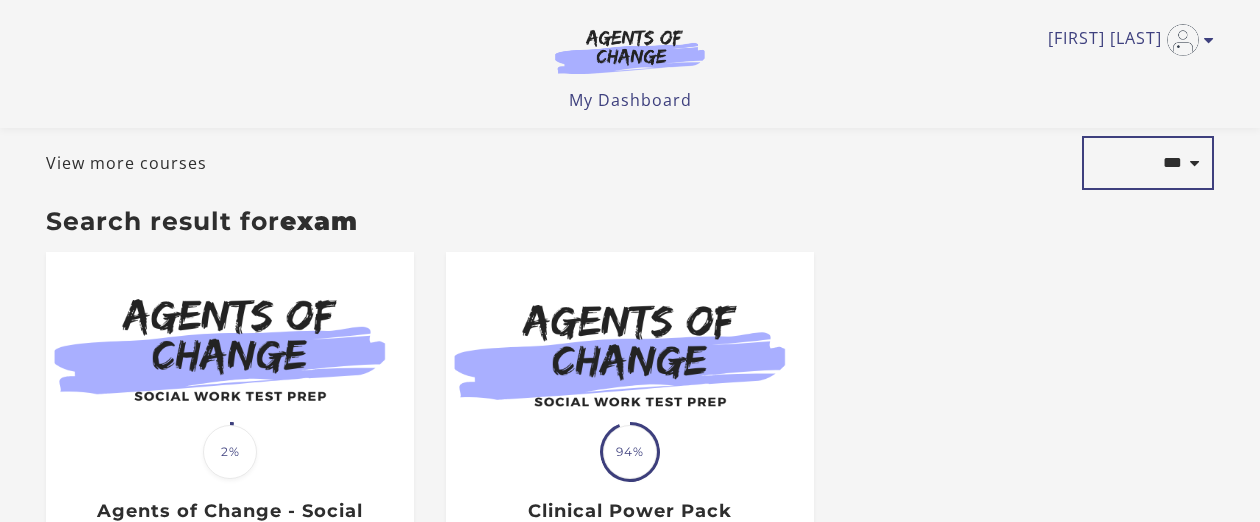 click on "**********" at bounding box center [1148, 163] 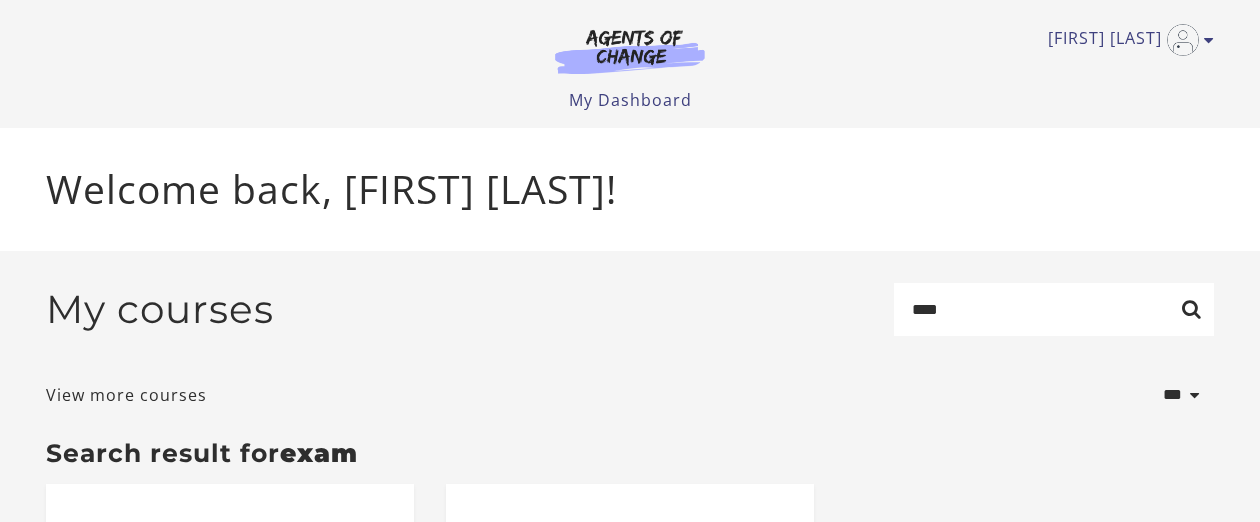 scroll, scrollTop: 0, scrollLeft: 0, axis: both 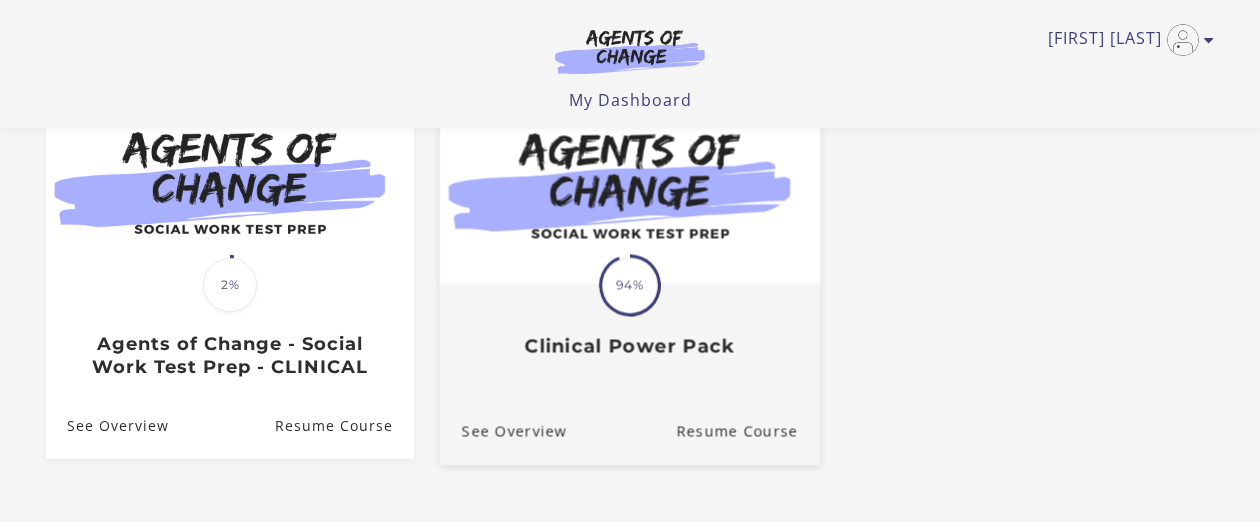 click at bounding box center (630, 180) 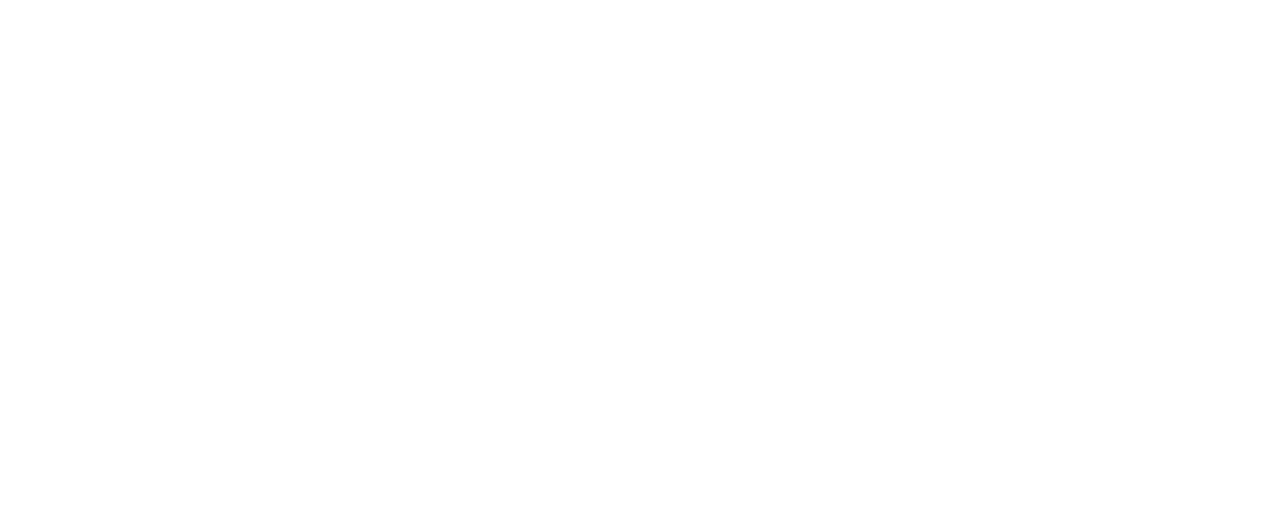 scroll, scrollTop: 0, scrollLeft: 0, axis: both 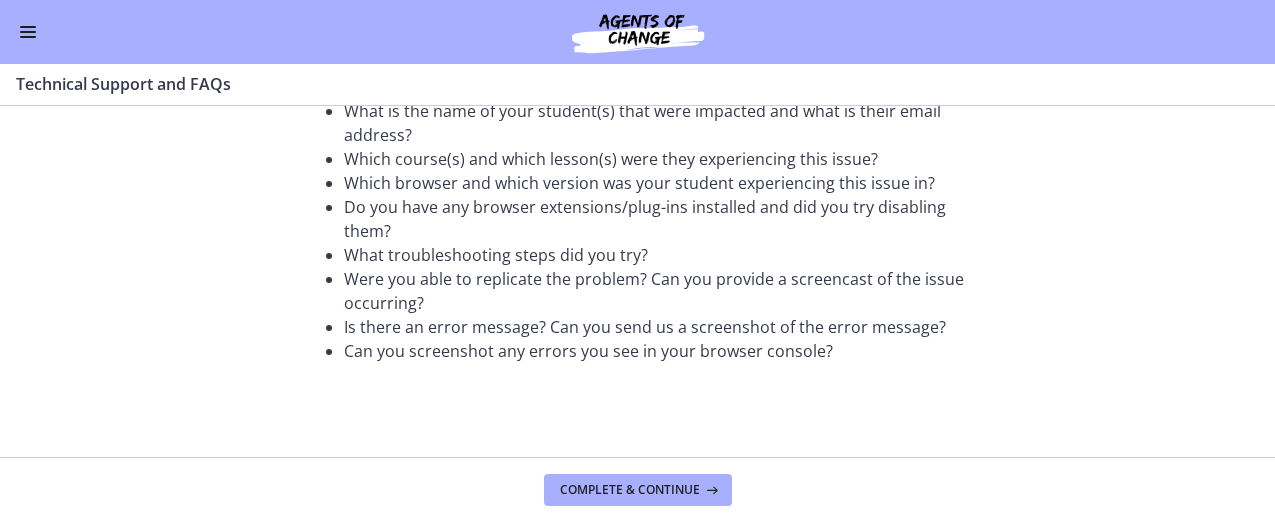 click at bounding box center (28, 32) 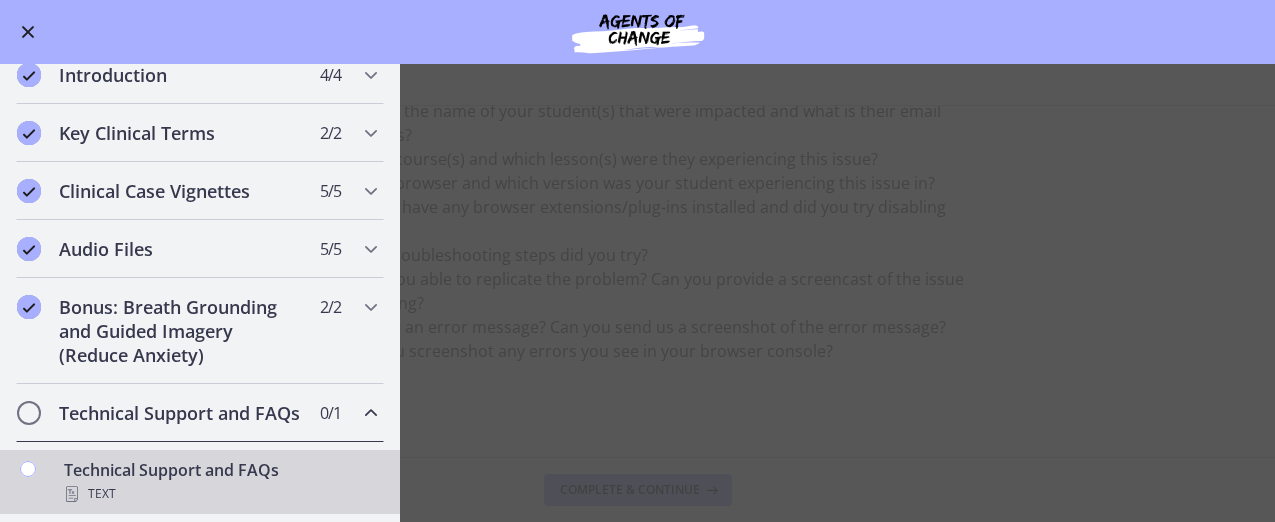 scroll, scrollTop: 245, scrollLeft: 0, axis: vertical 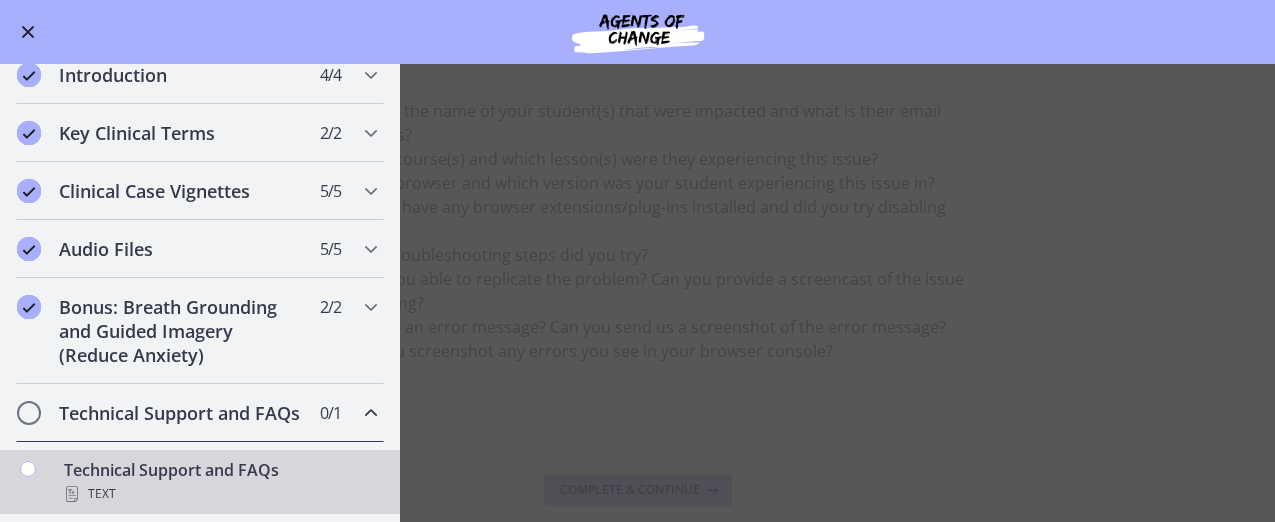 click at bounding box center [28, 32] 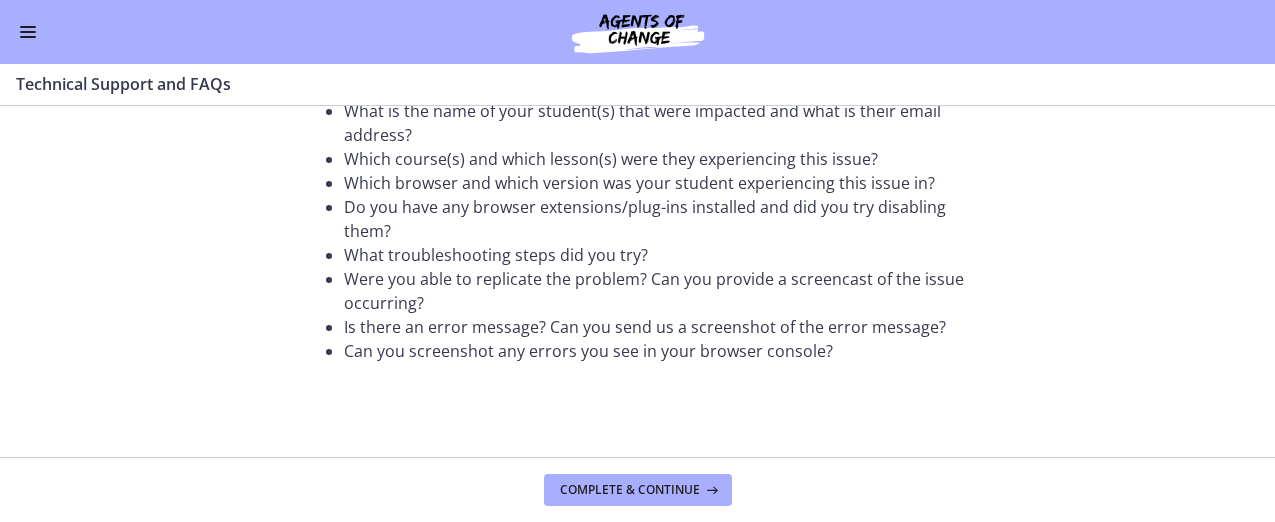 scroll, scrollTop: 0, scrollLeft: 0, axis: both 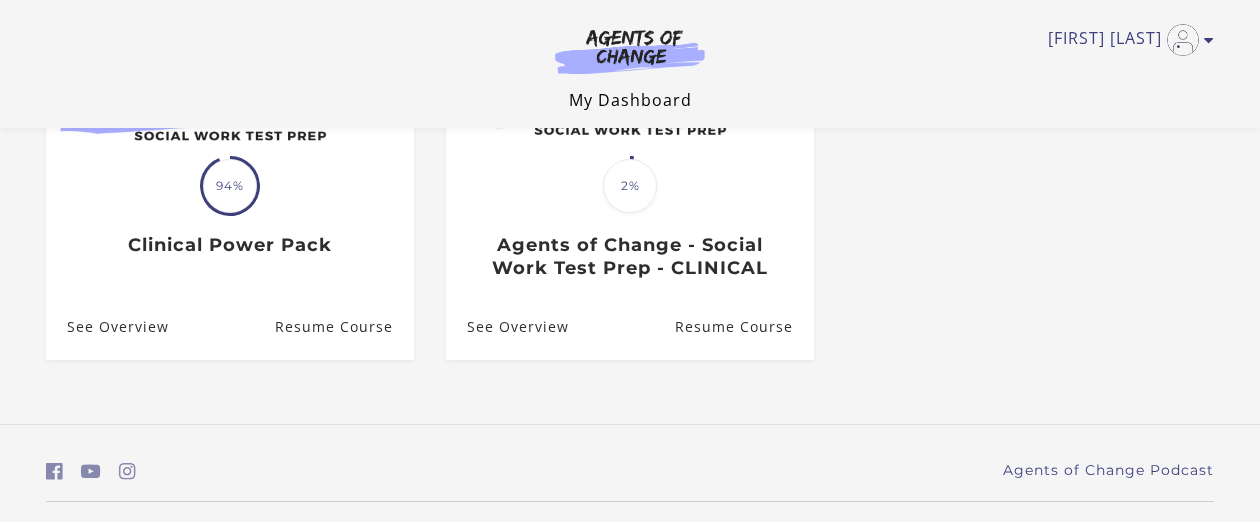 click on "My Dashboard" at bounding box center (630, 100) 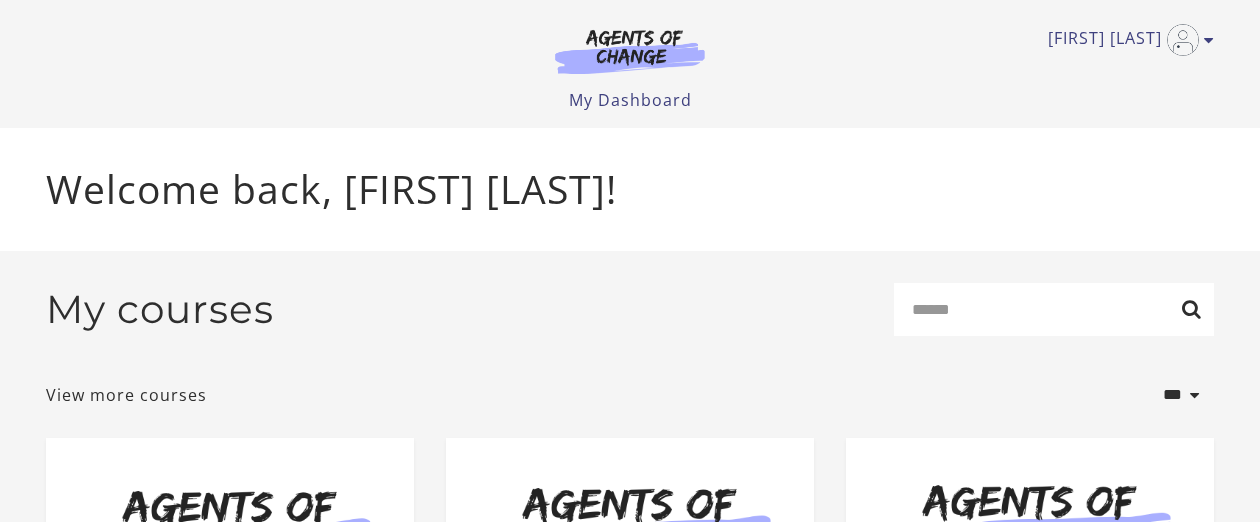 scroll, scrollTop: 0, scrollLeft: 0, axis: both 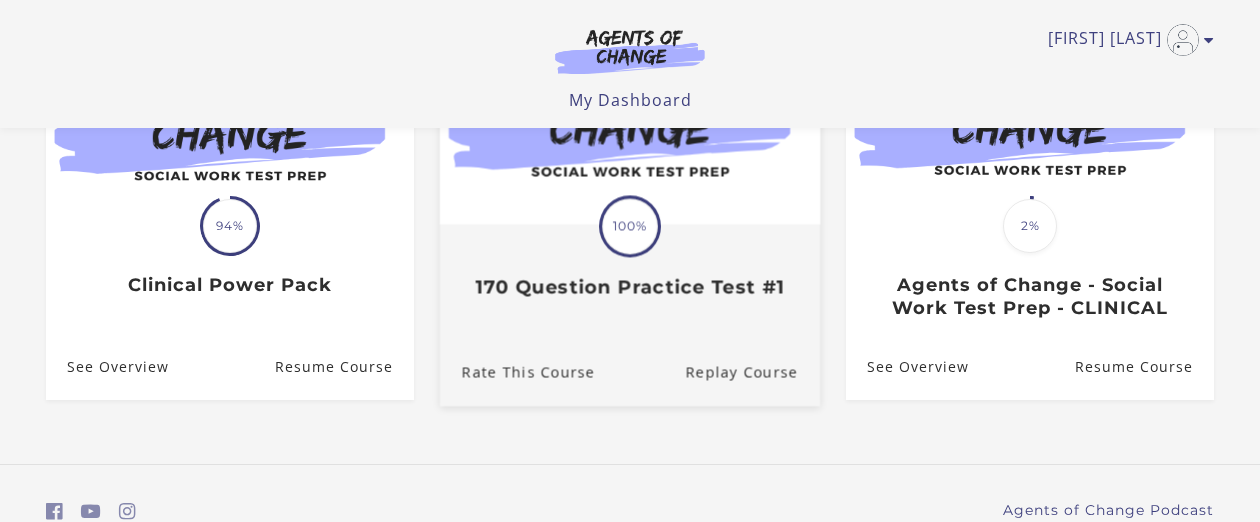 click at bounding box center (630, 121) 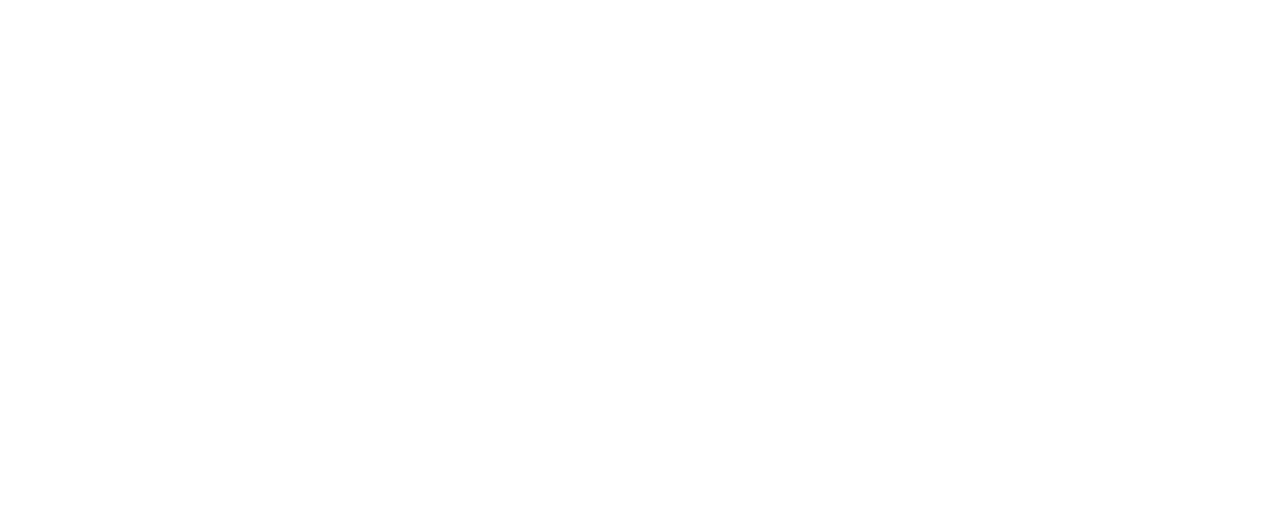 scroll, scrollTop: 0, scrollLeft: 0, axis: both 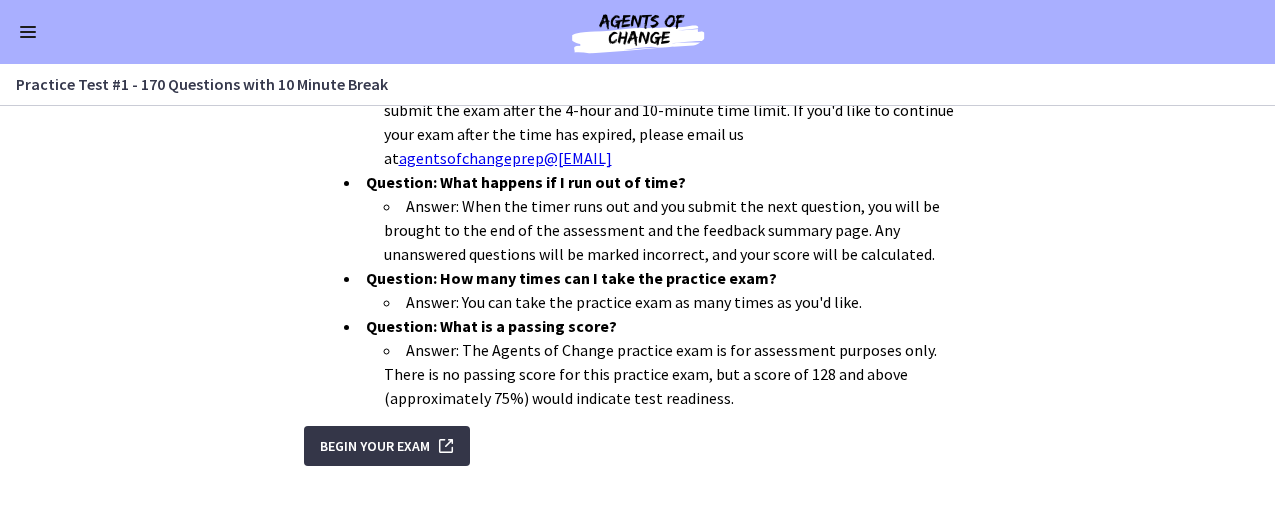 click on "Begin Your Exam" at bounding box center (375, 446) 